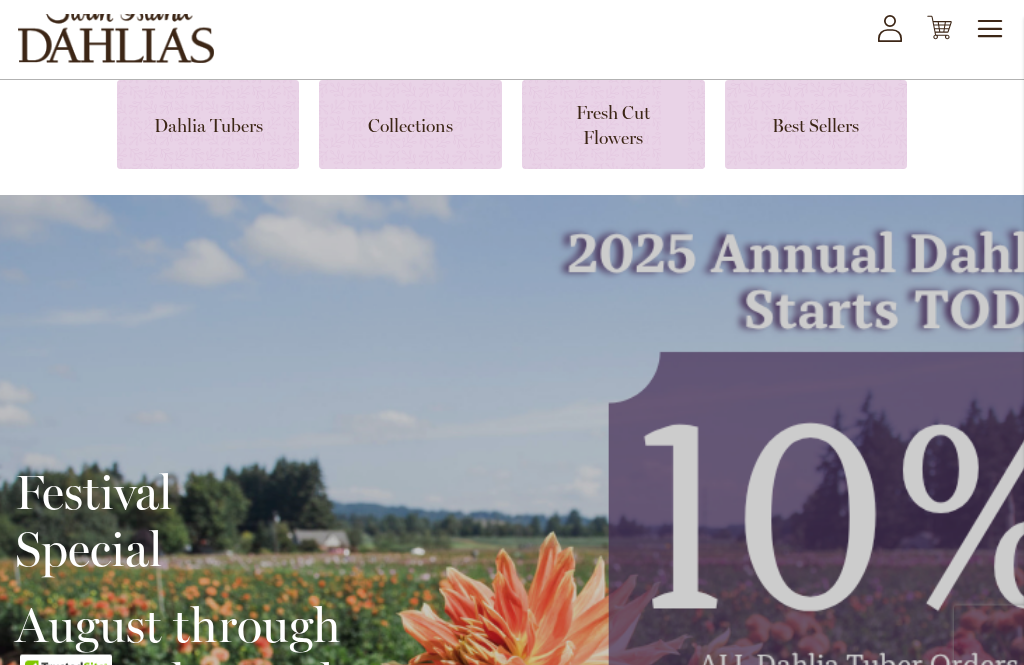 scroll, scrollTop: 0, scrollLeft: 0, axis: both 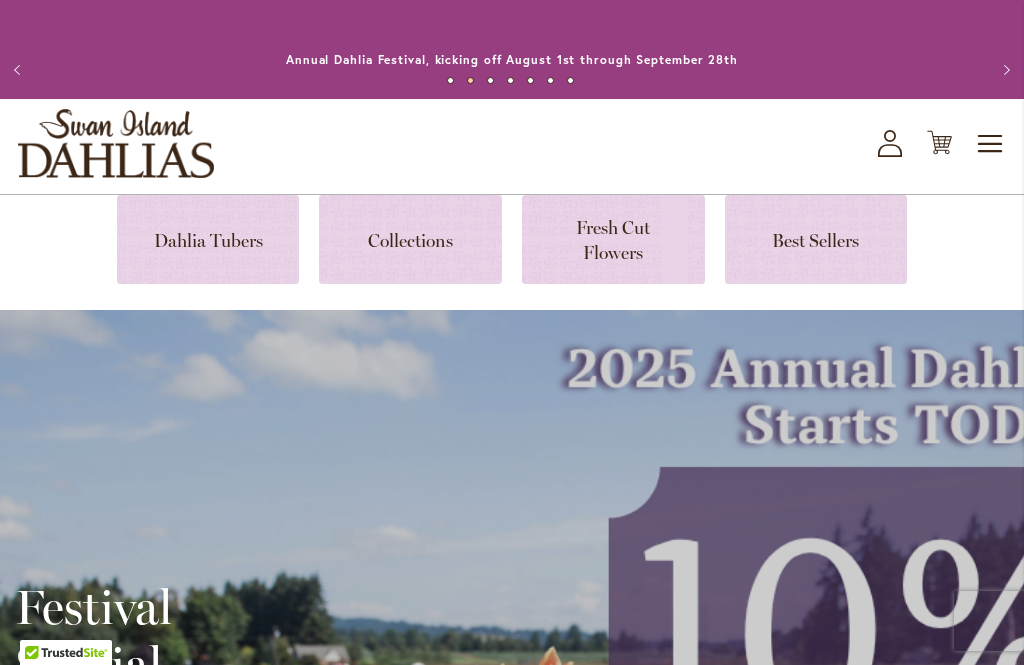 click at bounding box center (208, 239) 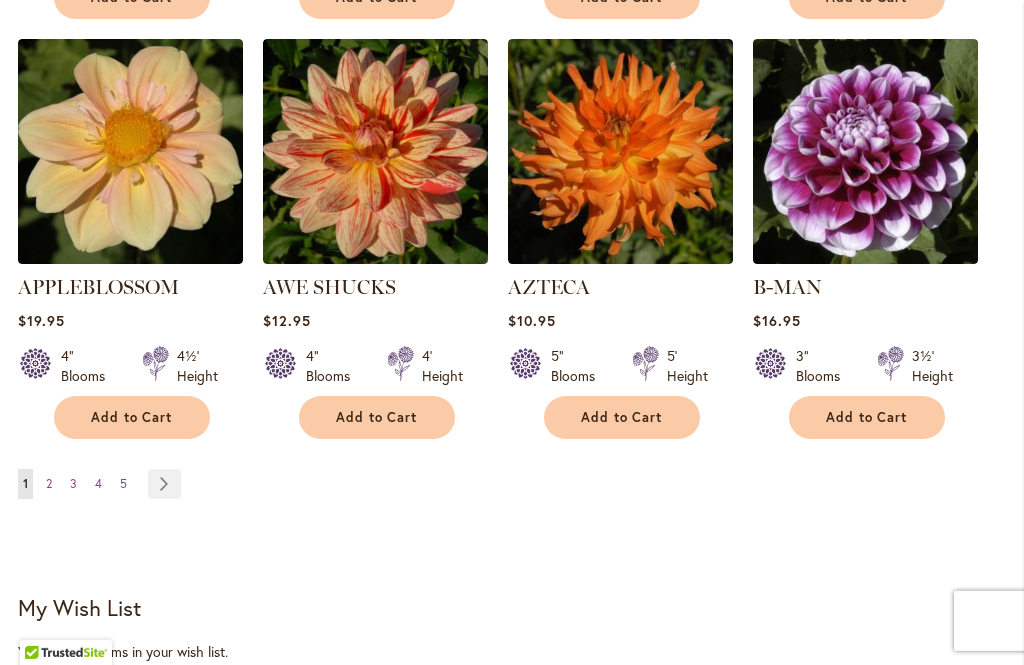 scroll, scrollTop: 2046, scrollLeft: 0, axis: vertical 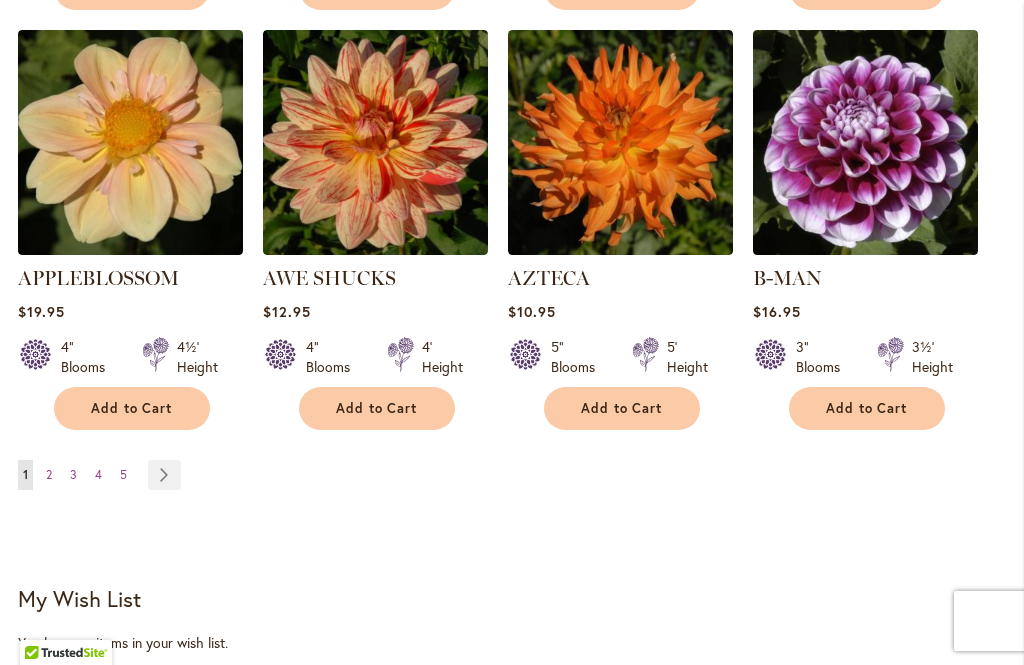 click on "Page
Next" at bounding box center [164, 475] 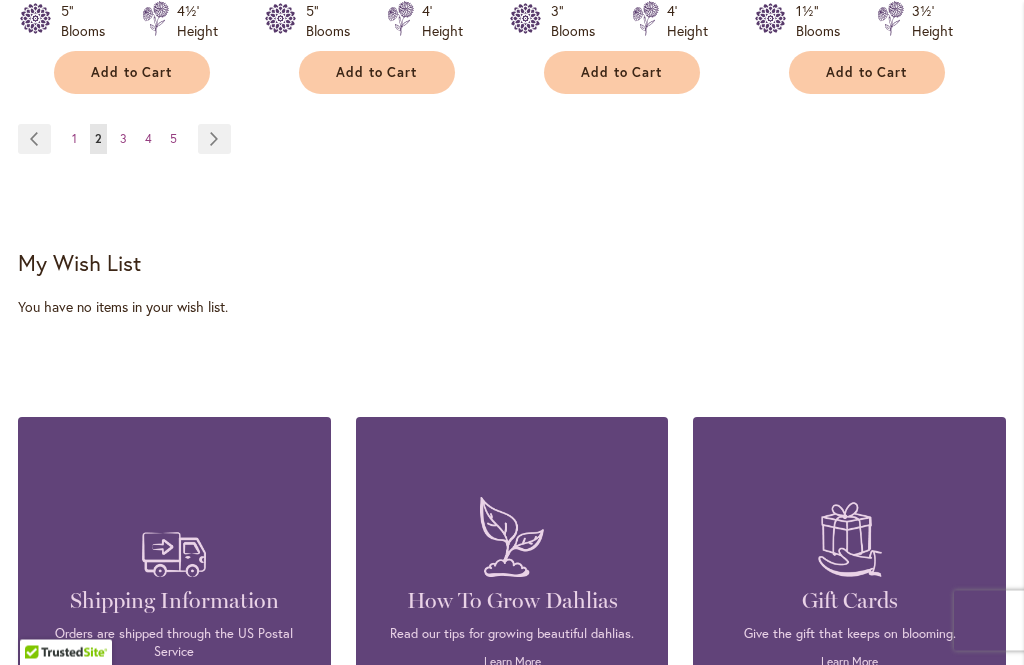 scroll, scrollTop: 2390, scrollLeft: 0, axis: vertical 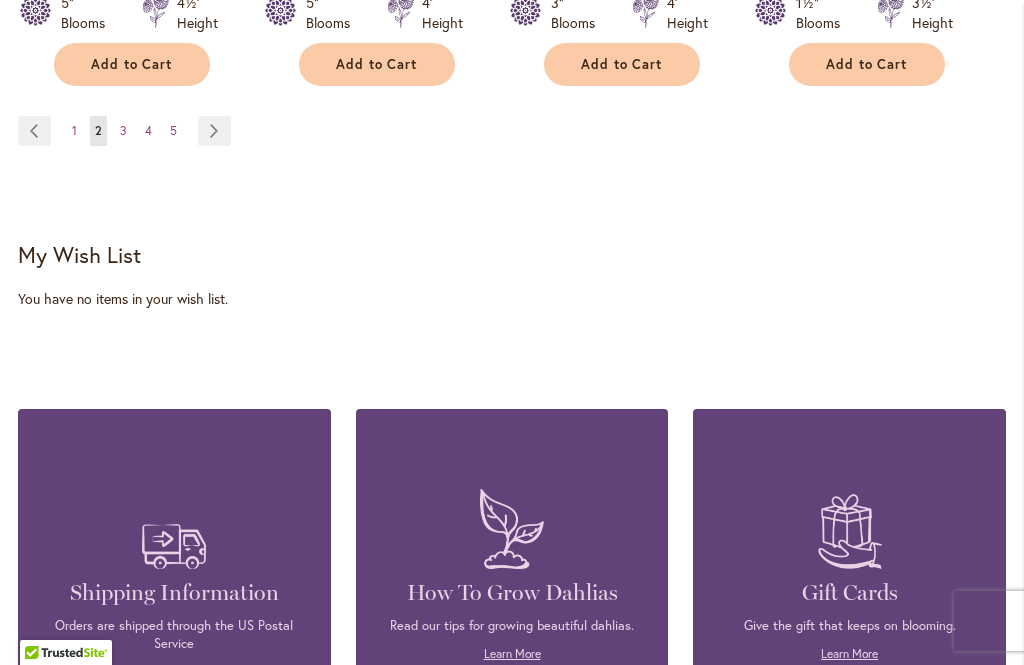 click on "Page
4" at bounding box center [148, 131] 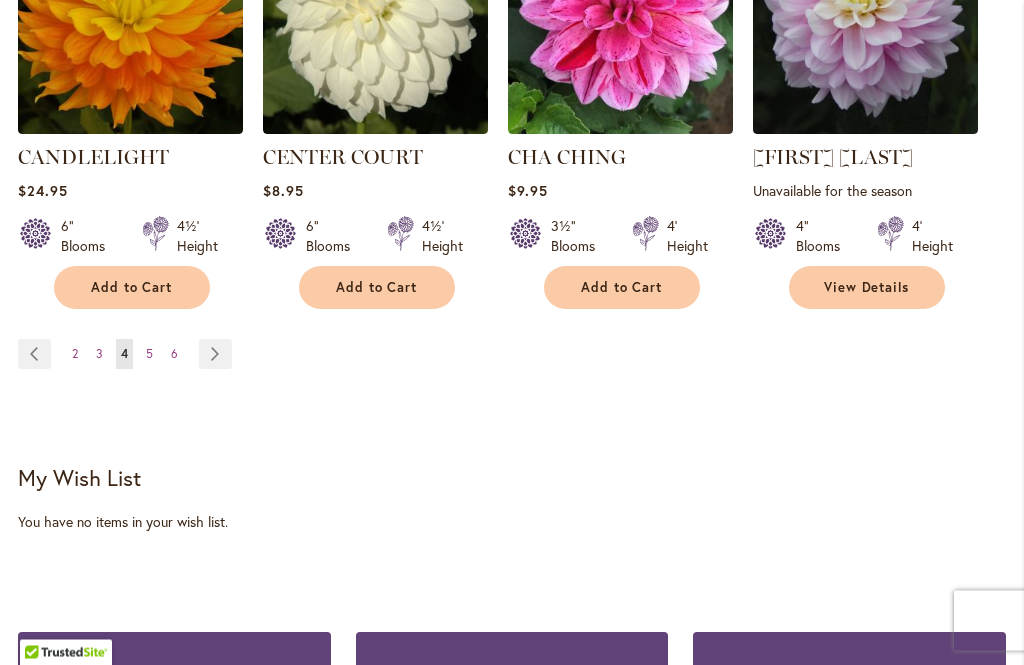 scroll, scrollTop: 2195, scrollLeft: 0, axis: vertical 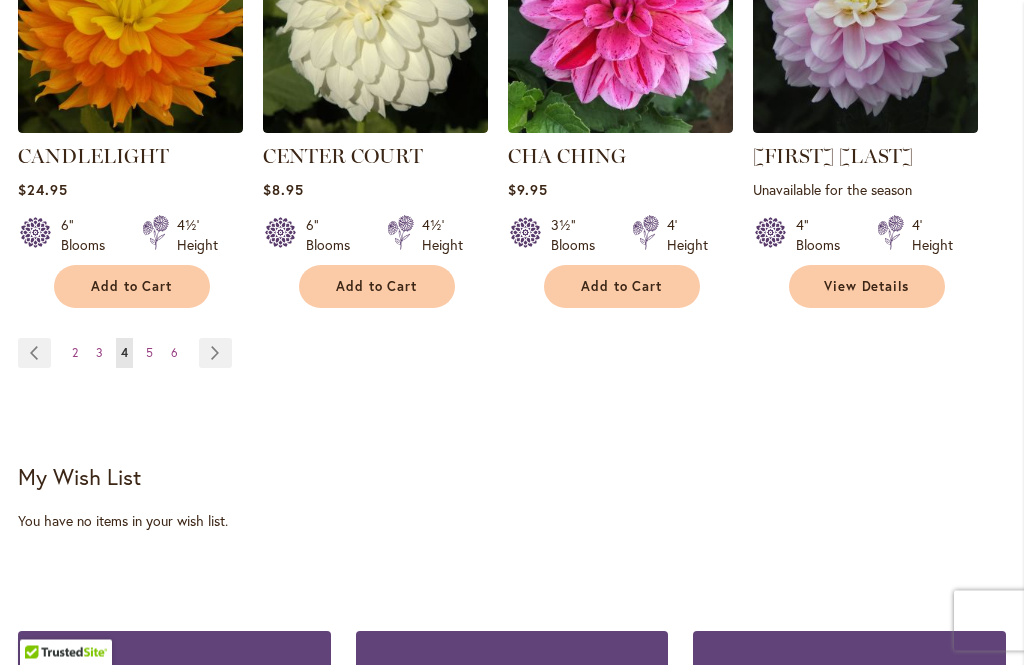 click on "Page
6" at bounding box center (174, 354) 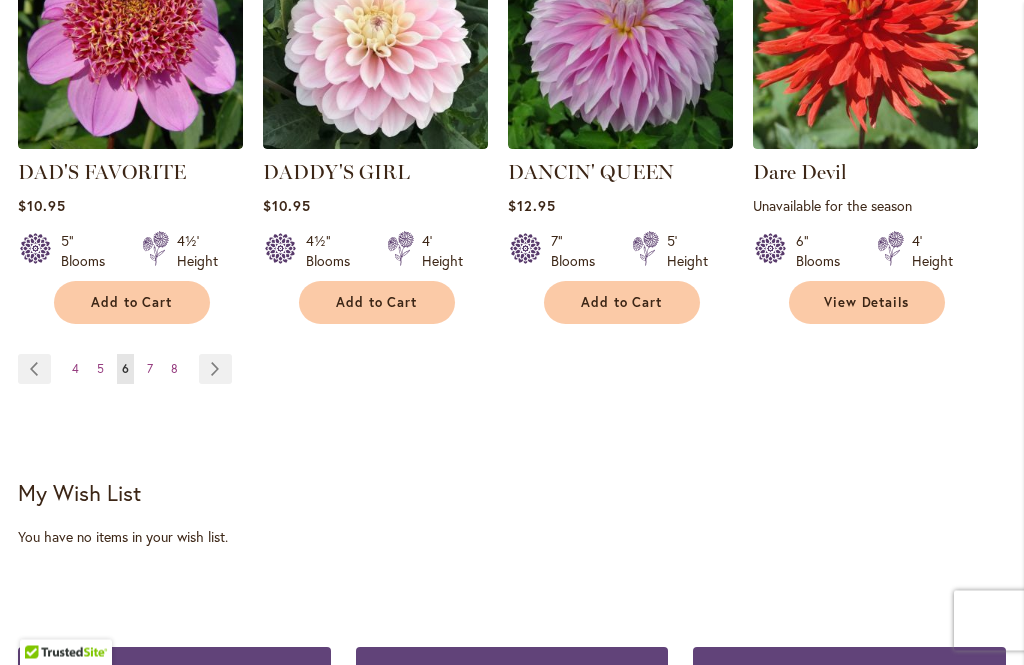 scroll, scrollTop: 2200, scrollLeft: 0, axis: vertical 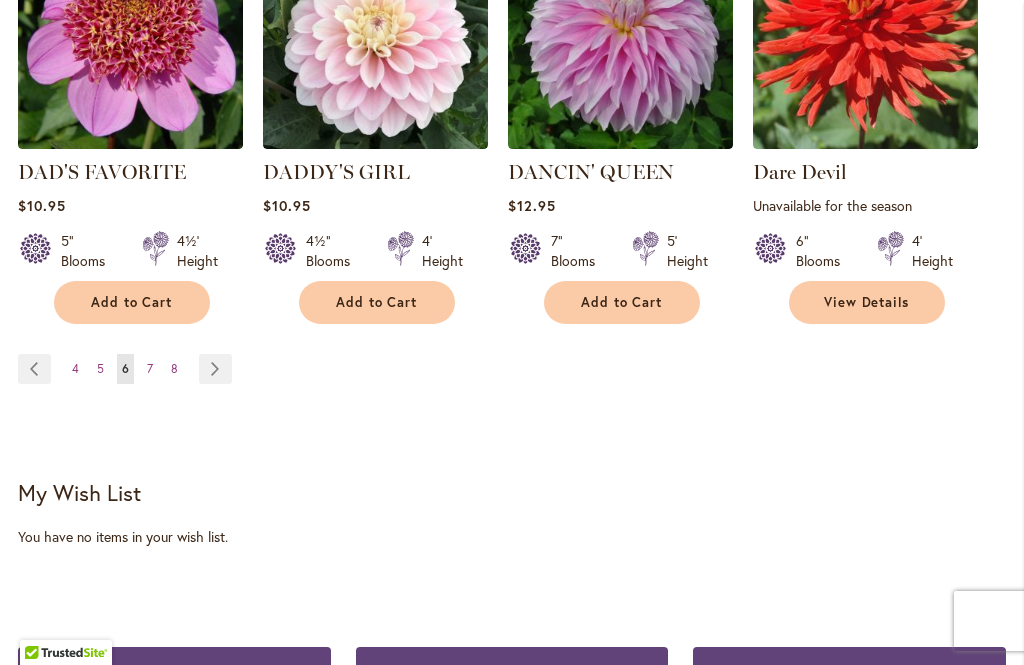 click on "Page
8" at bounding box center [174, 369] 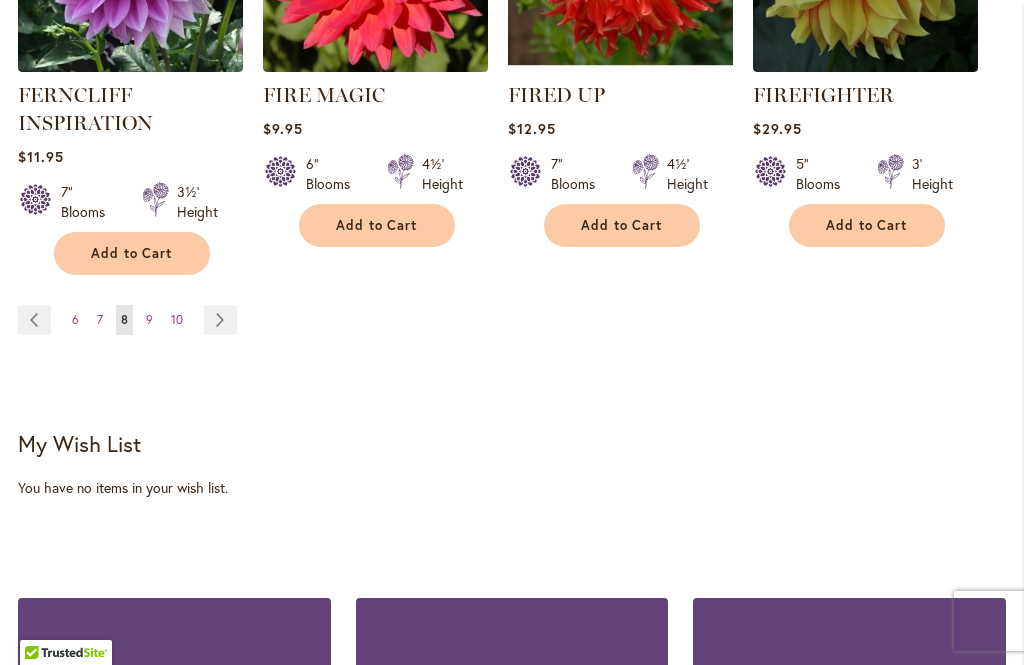 scroll, scrollTop: 2283, scrollLeft: 0, axis: vertical 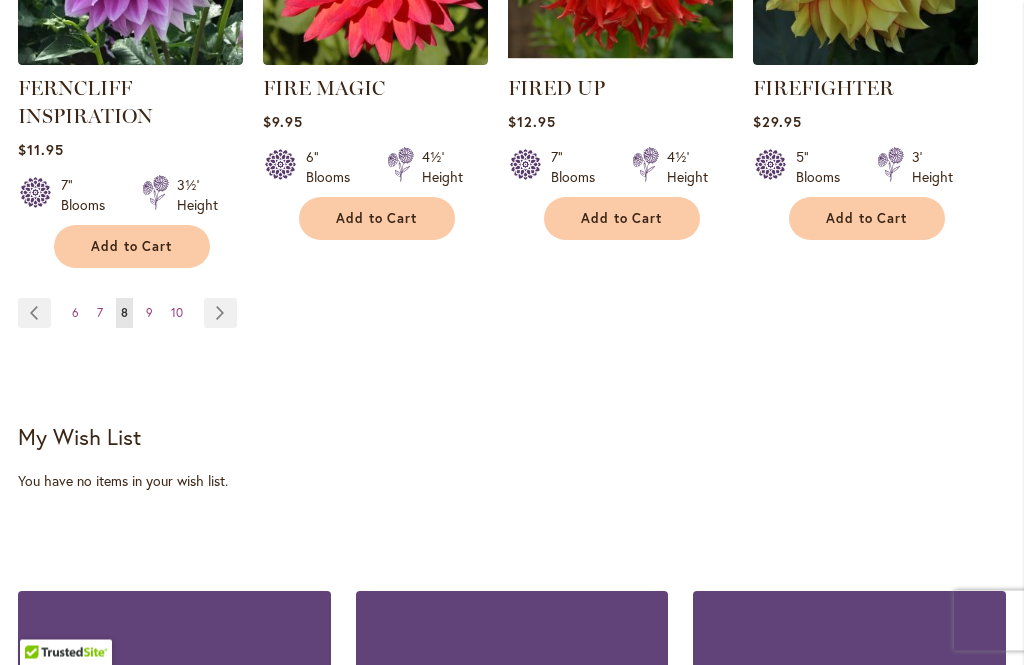 click on "Page
10" at bounding box center [177, 314] 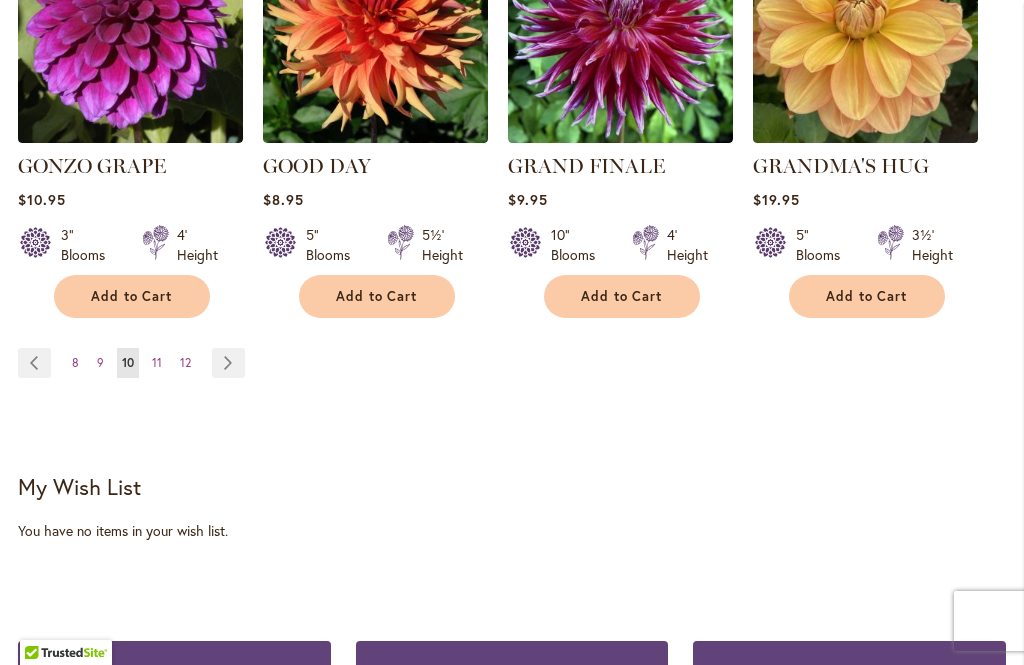 scroll, scrollTop: 2157, scrollLeft: 0, axis: vertical 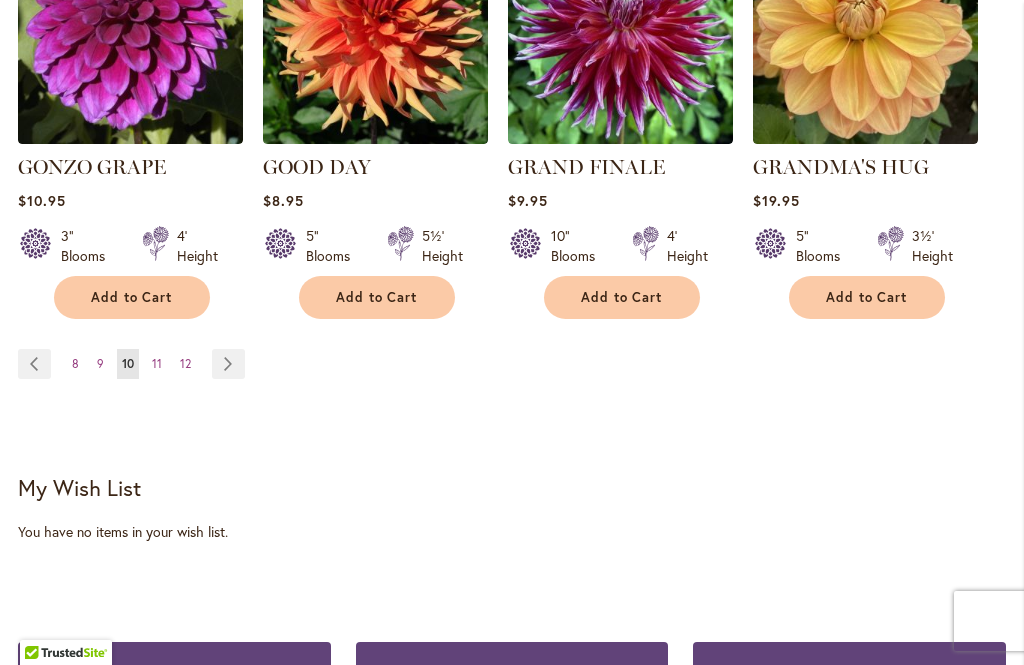 click on "Page
Previous
Page
8
Page
9
You're currently reading page
10
Page
11 Page 12 Page" at bounding box center (135, 364) 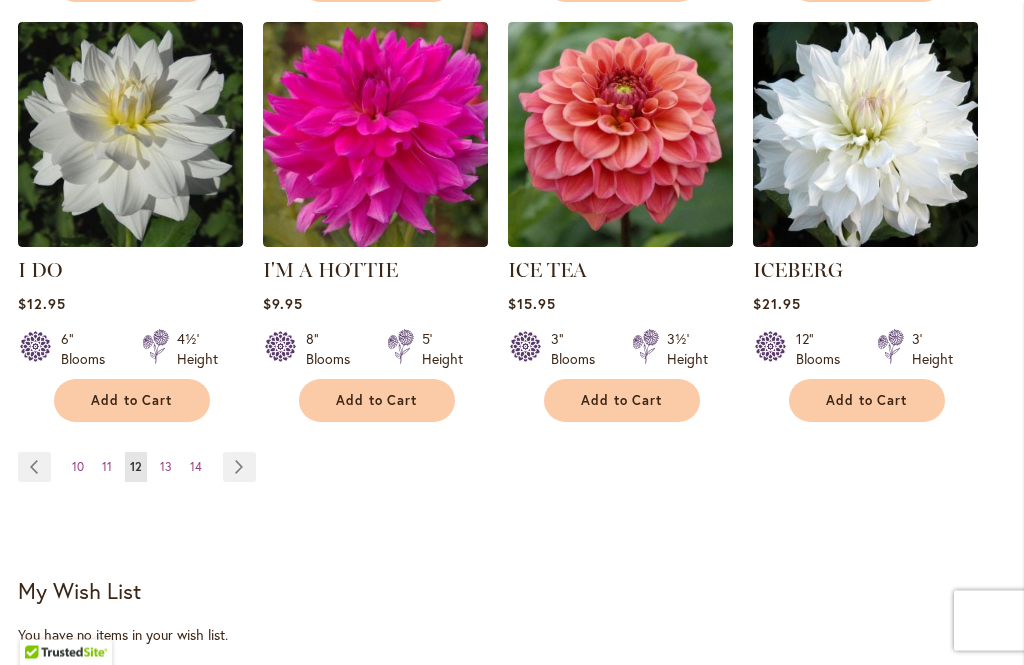 scroll, scrollTop: 2054, scrollLeft: 0, axis: vertical 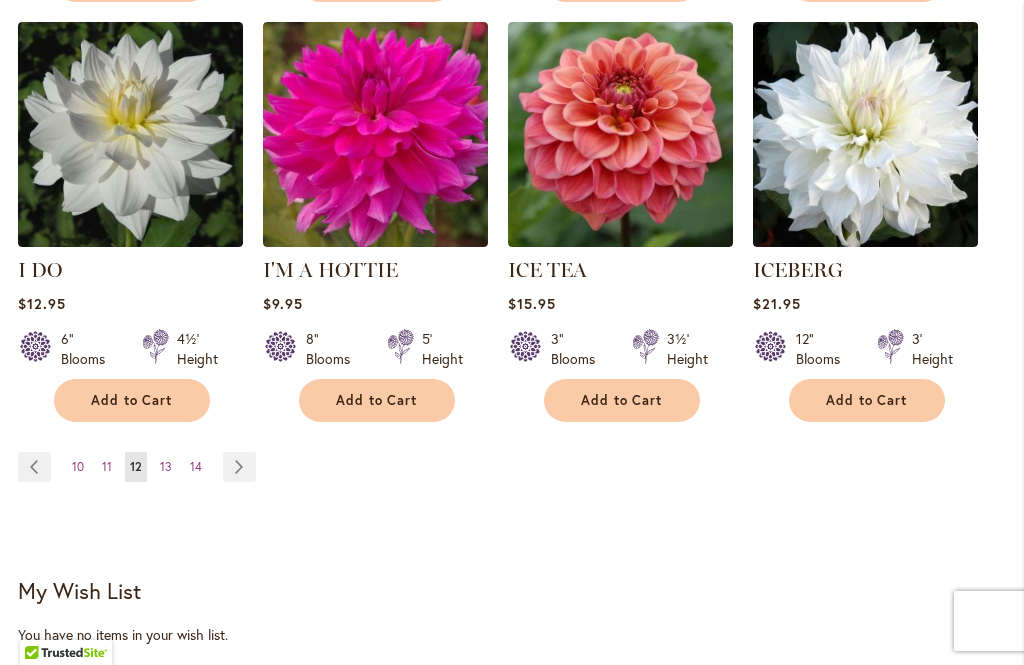 click on "Page
13" at bounding box center (166, 467) 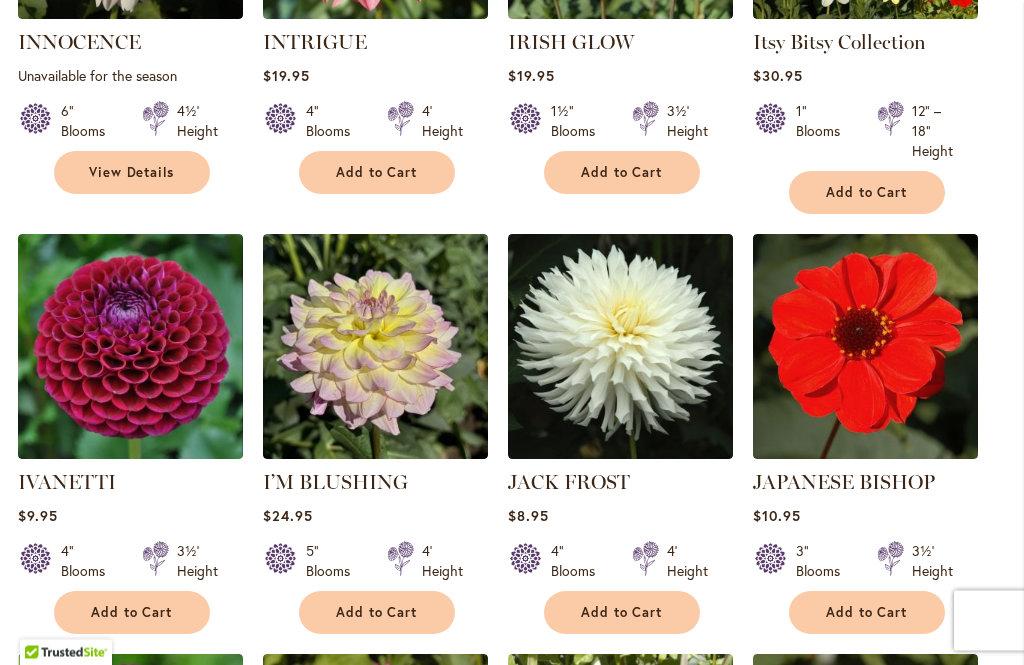 scroll, scrollTop: 1445, scrollLeft: 0, axis: vertical 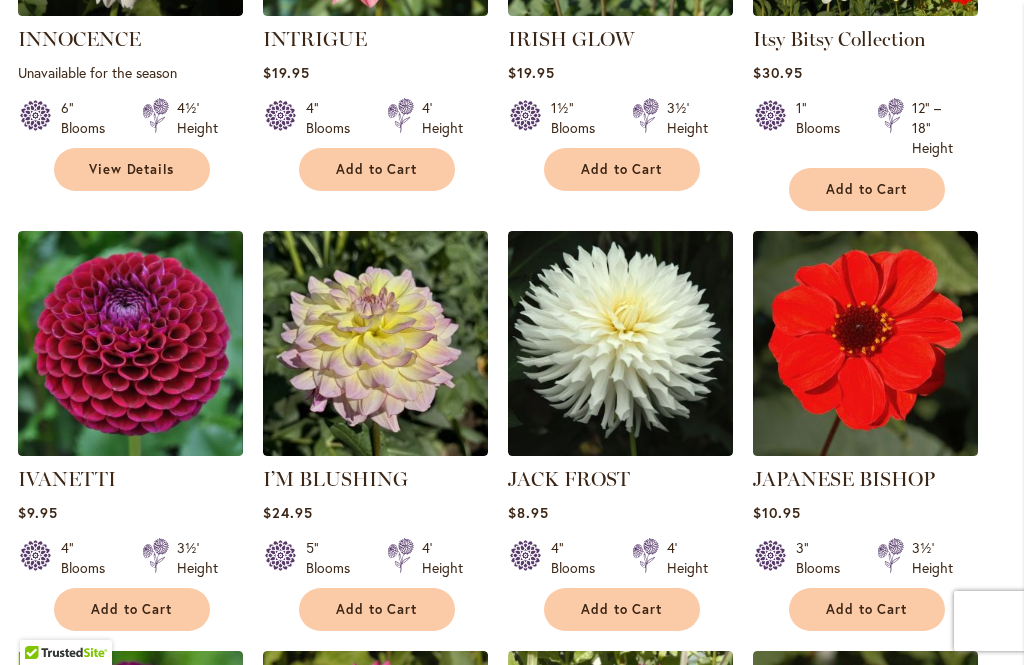 click at bounding box center (130, 343) 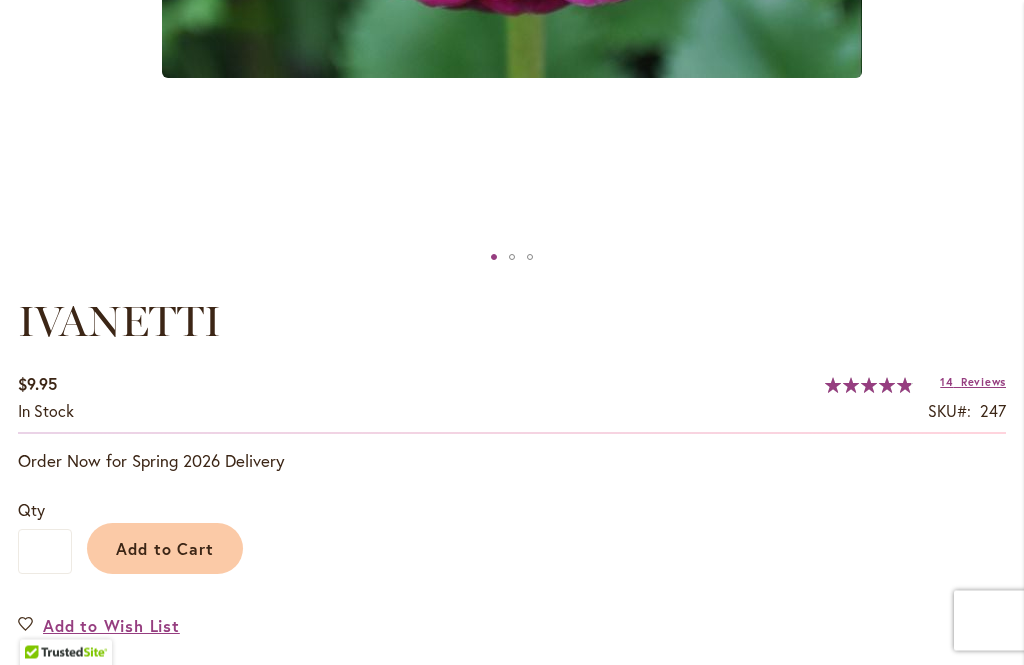 scroll, scrollTop: 1056, scrollLeft: 0, axis: vertical 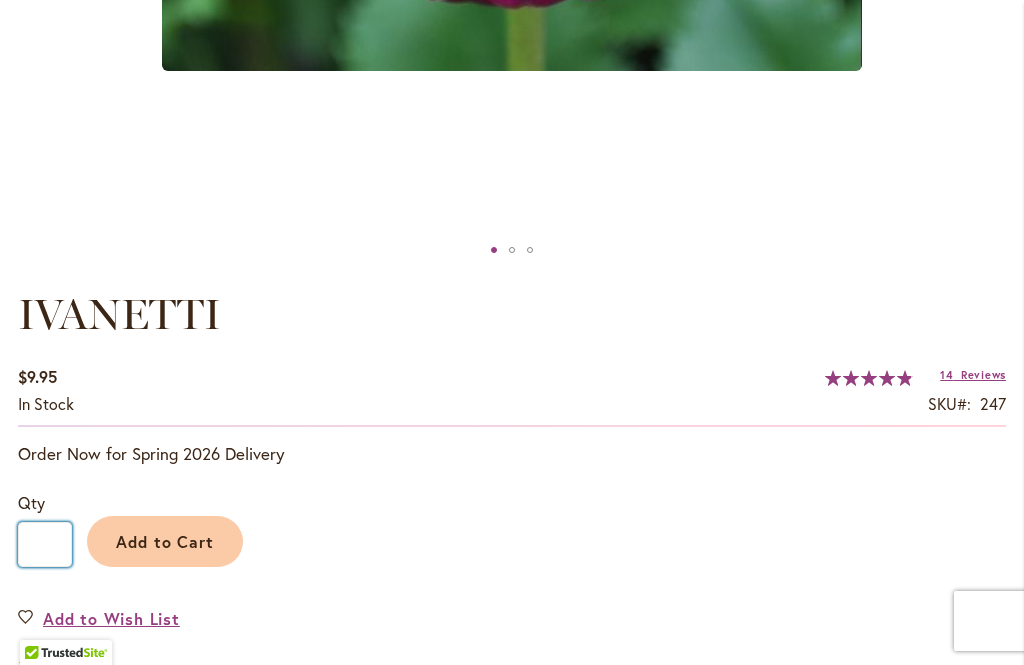 click on "*" at bounding box center (45, 544) 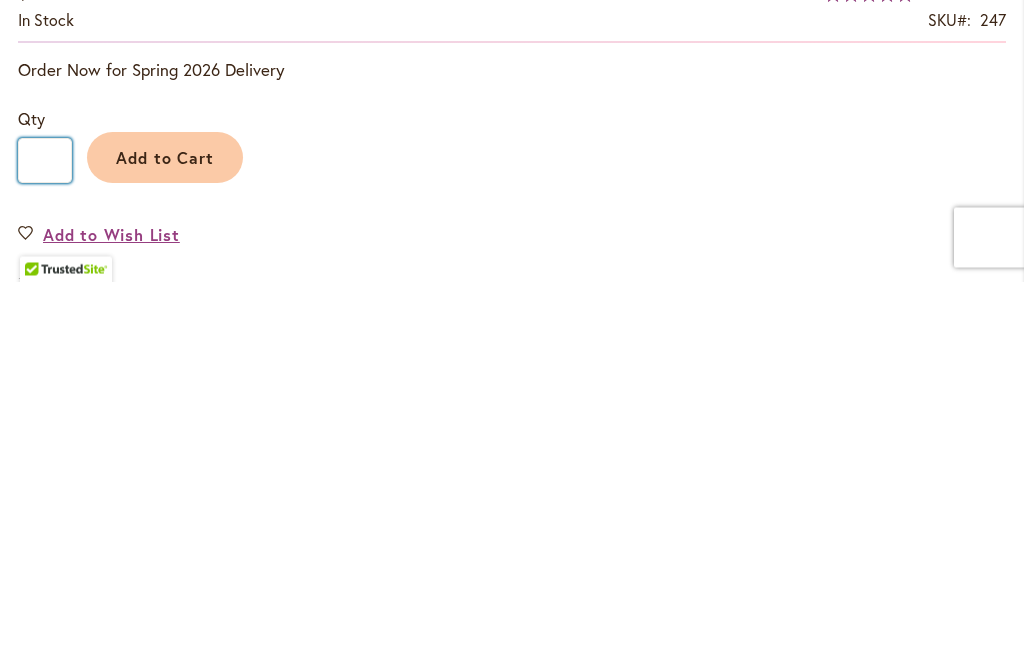 type on "*" 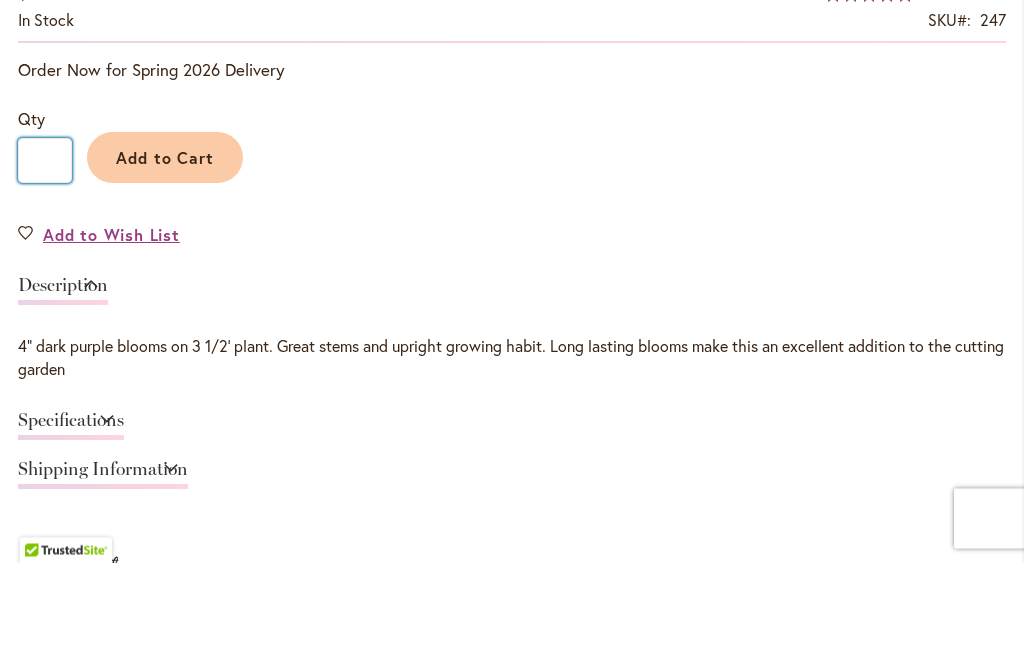 scroll, scrollTop: 1354, scrollLeft: 0, axis: vertical 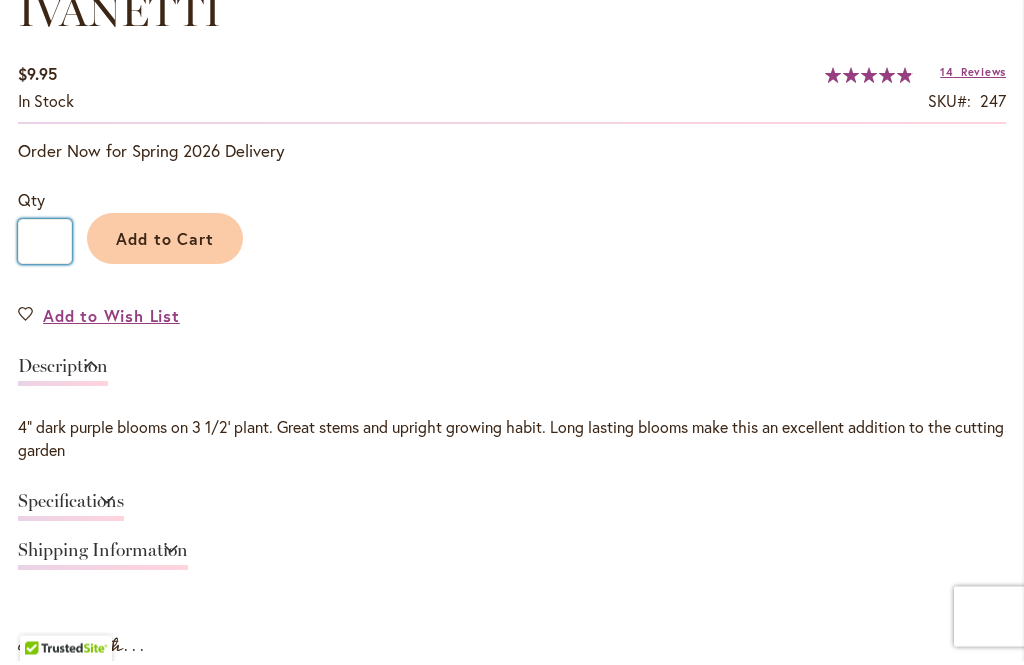 type on "*" 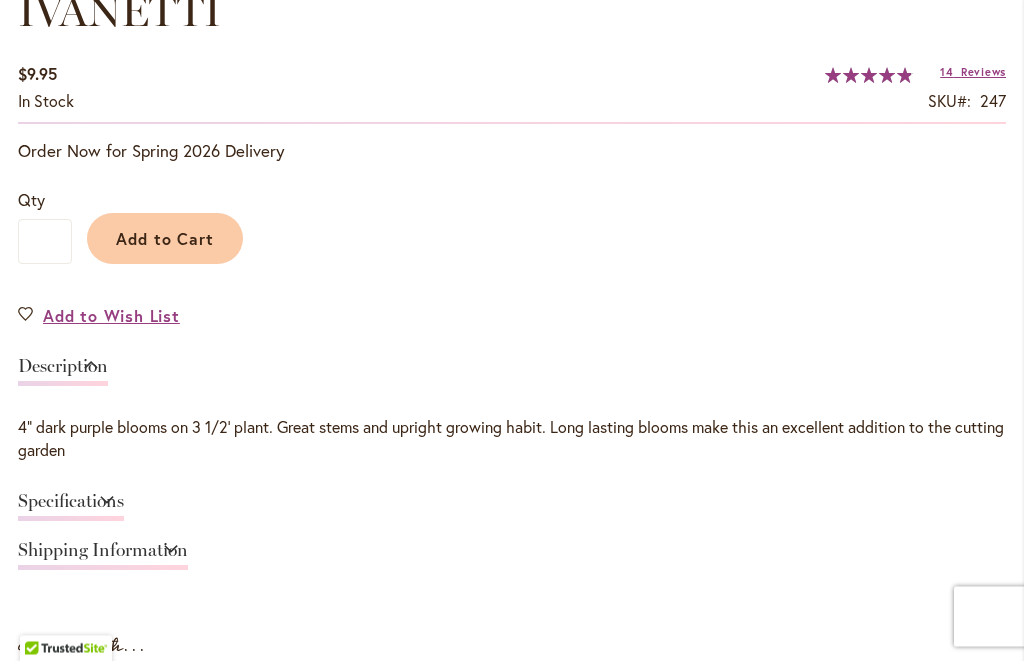 click on "Add to Cart" at bounding box center [165, 243] 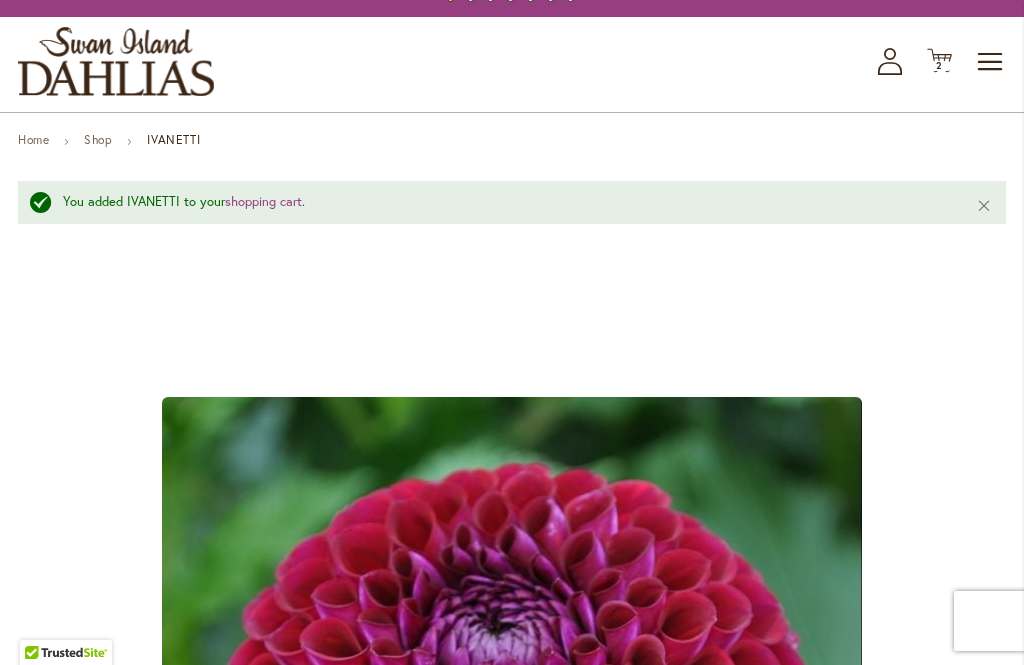 scroll, scrollTop: 0, scrollLeft: 0, axis: both 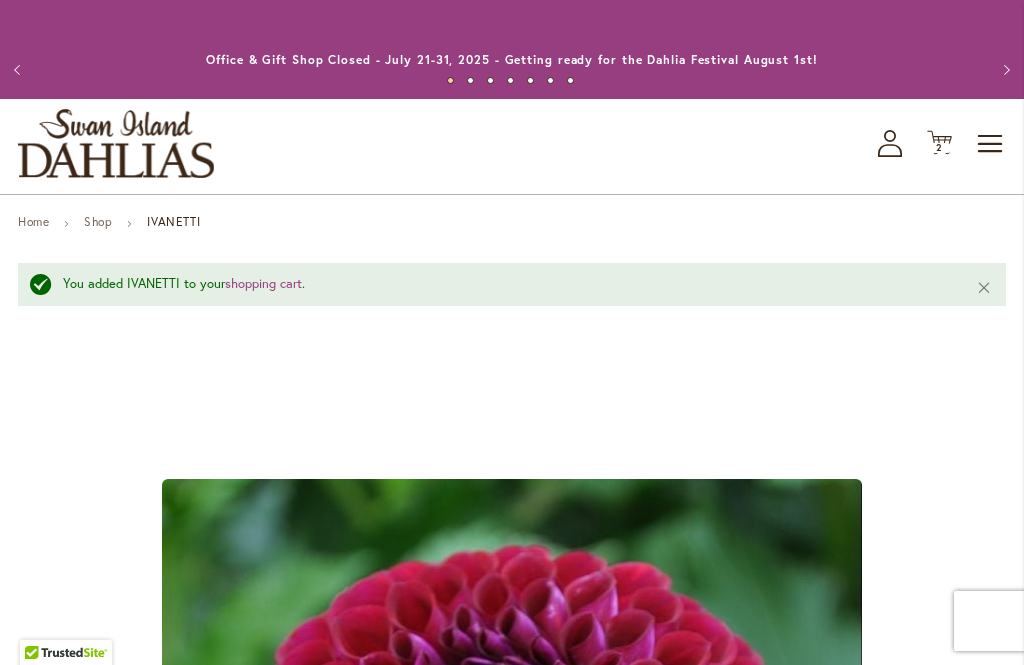 click on "2" at bounding box center (939, 147) 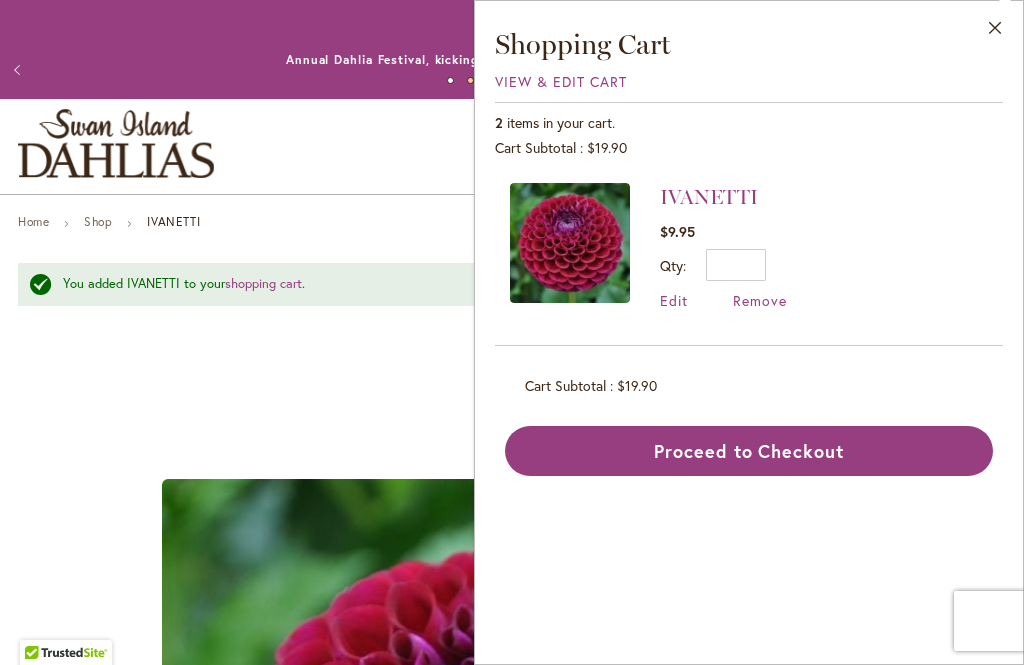 click on "Proceed to Checkout" at bounding box center [749, 451] 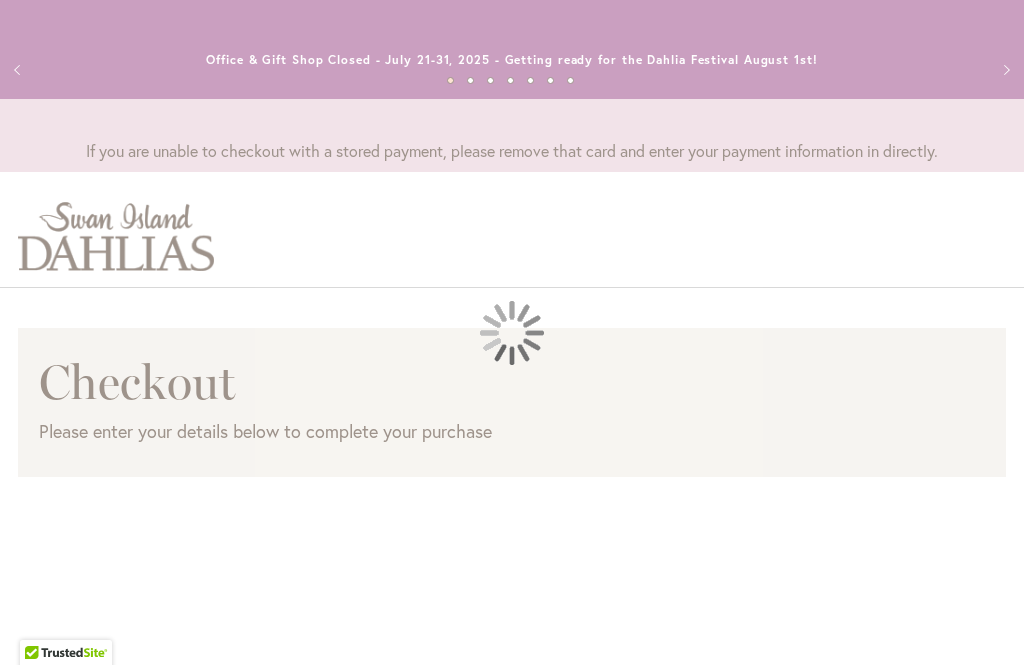 scroll, scrollTop: 0, scrollLeft: 0, axis: both 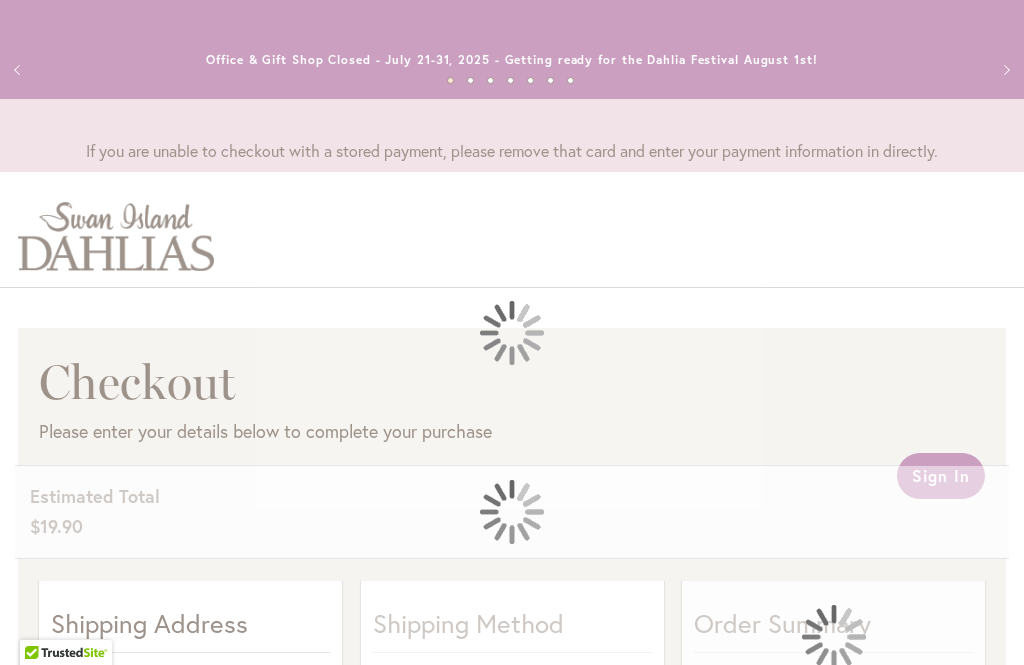 select on "**" 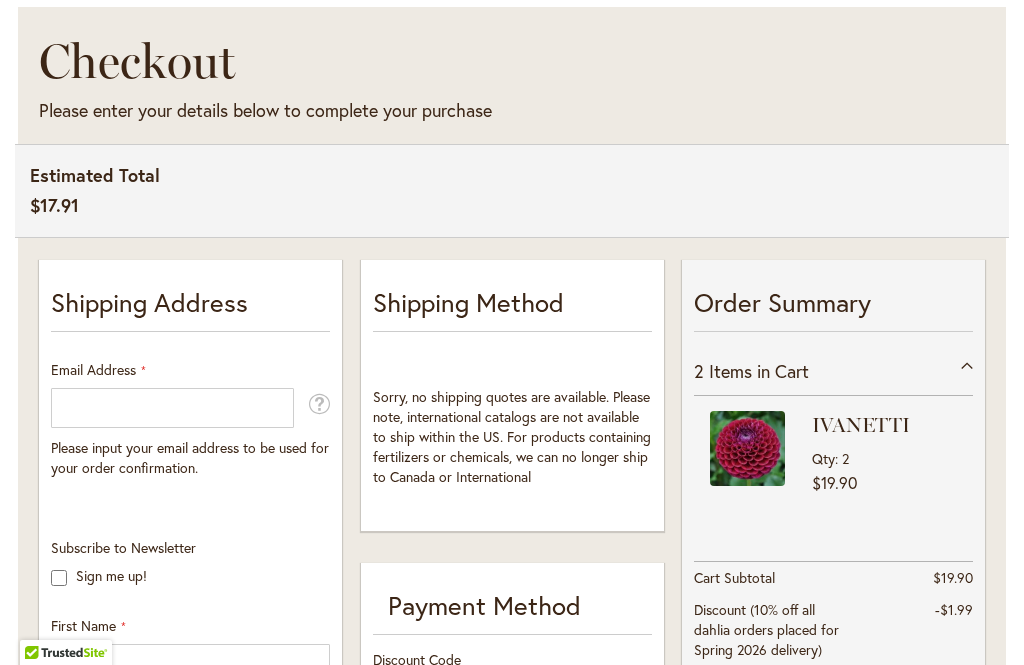 scroll, scrollTop: 314, scrollLeft: 0, axis: vertical 